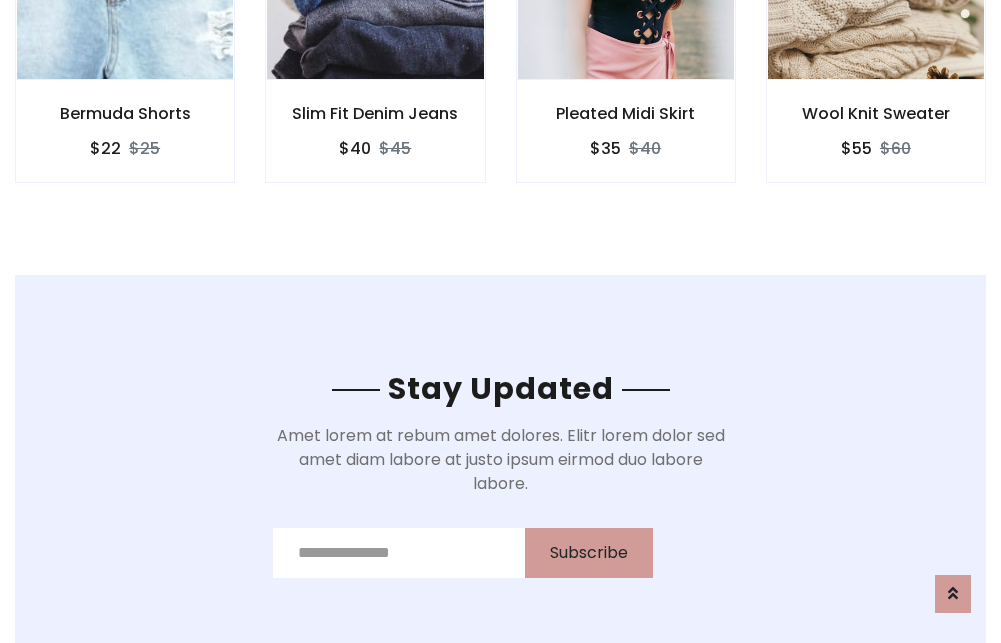 scroll, scrollTop: 3012, scrollLeft: 0, axis: vertical 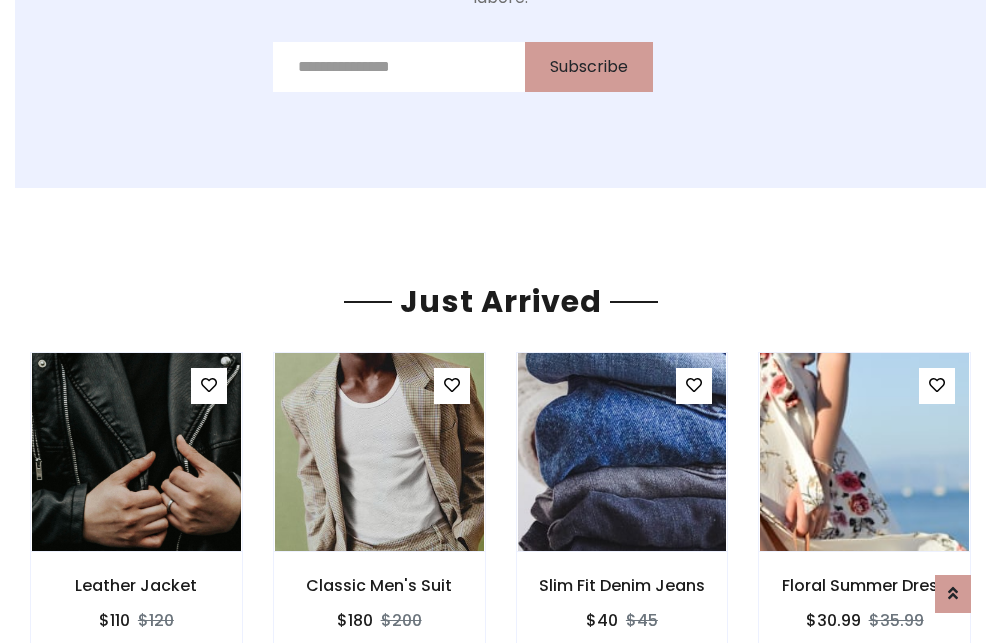 click on "Pleated Midi Skirt
$35
$40" at bounding box center [626, -441] 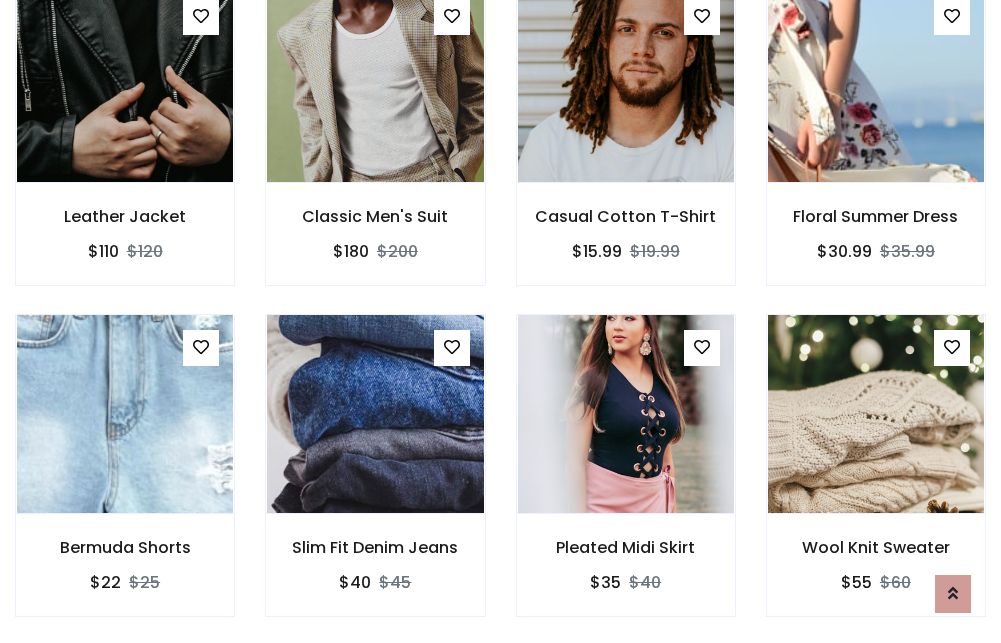 click on "Pleated Midi Skirt
$35
$40" at bounding box center (626, 479) 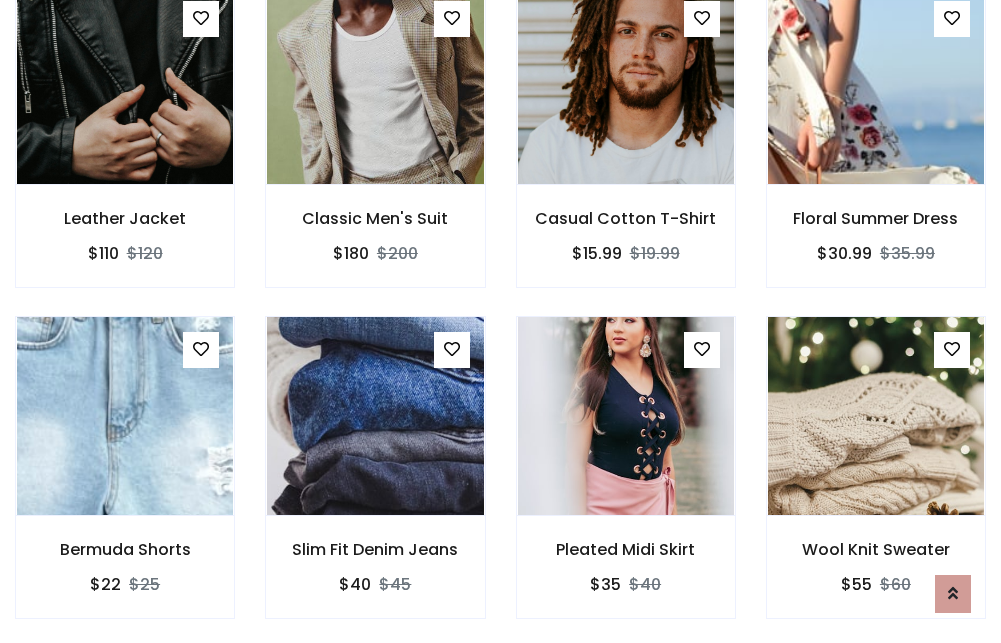 click on "Pleated Midi Skirt
$35
$40" at bounding box center [626, 481] 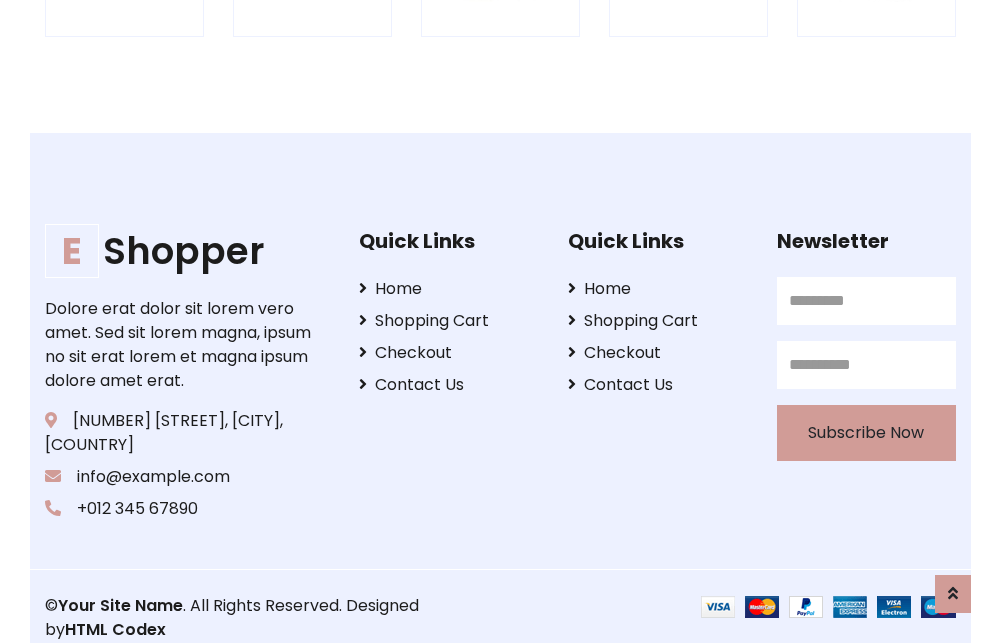 scroll, scrollTop: 3807, scrollLeft: 0, axis: vertical 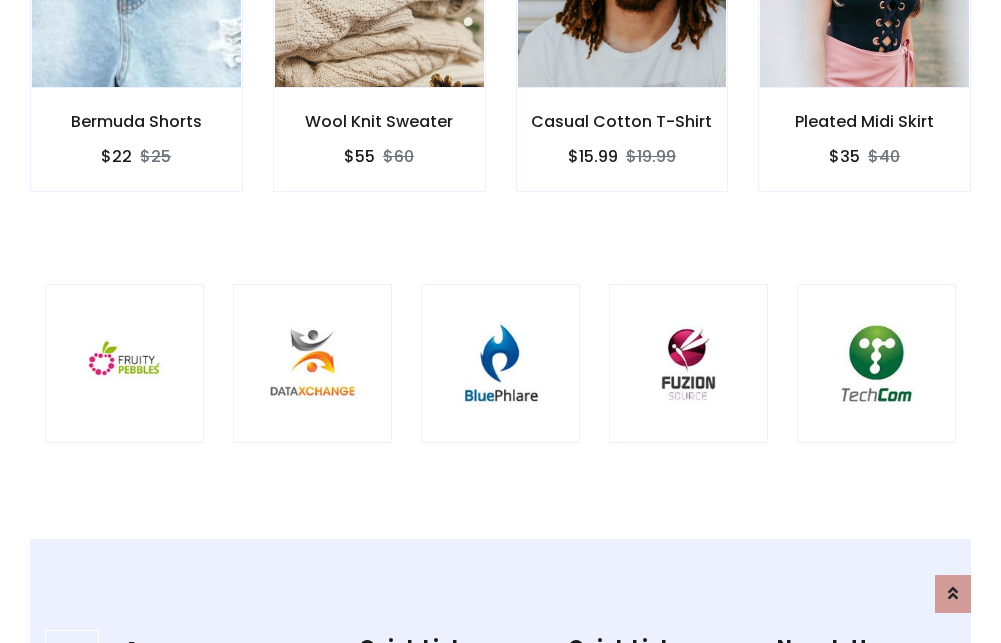 click at bounding box center [500, 363] 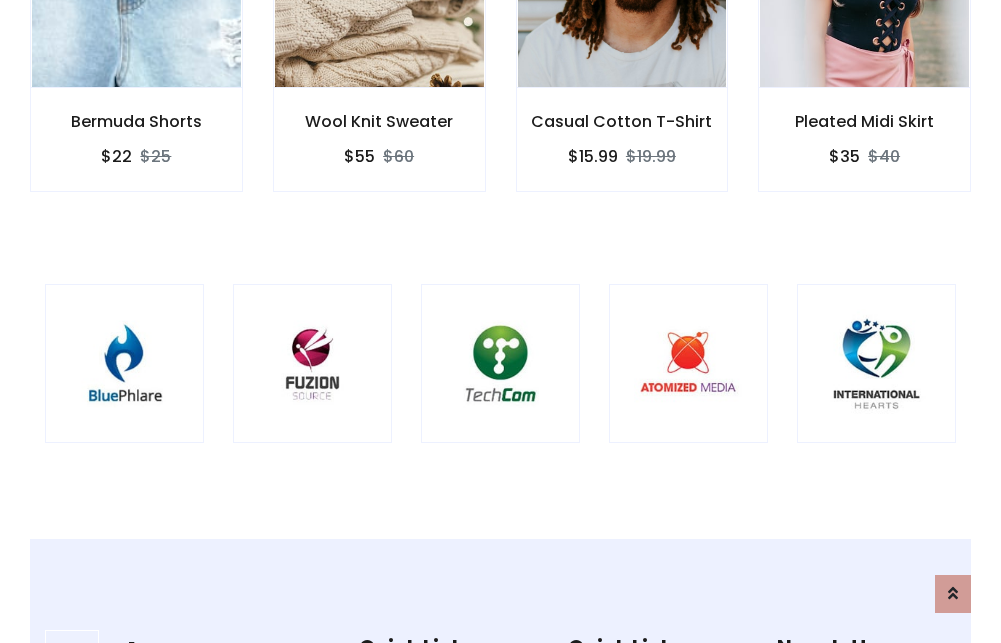 click at bounding box center [500, 363] 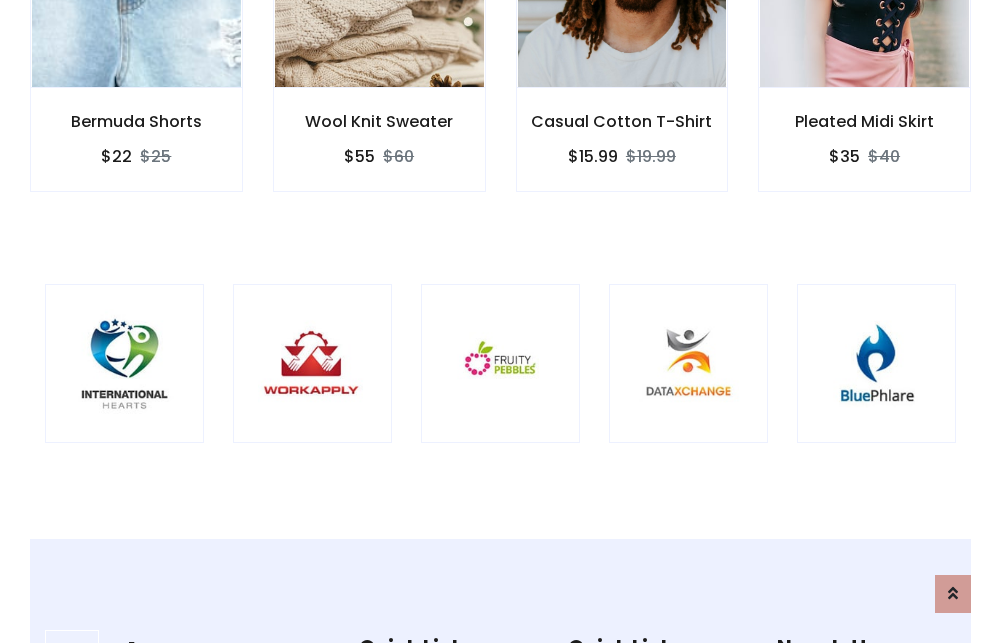 click at bounding box center (500, 363) 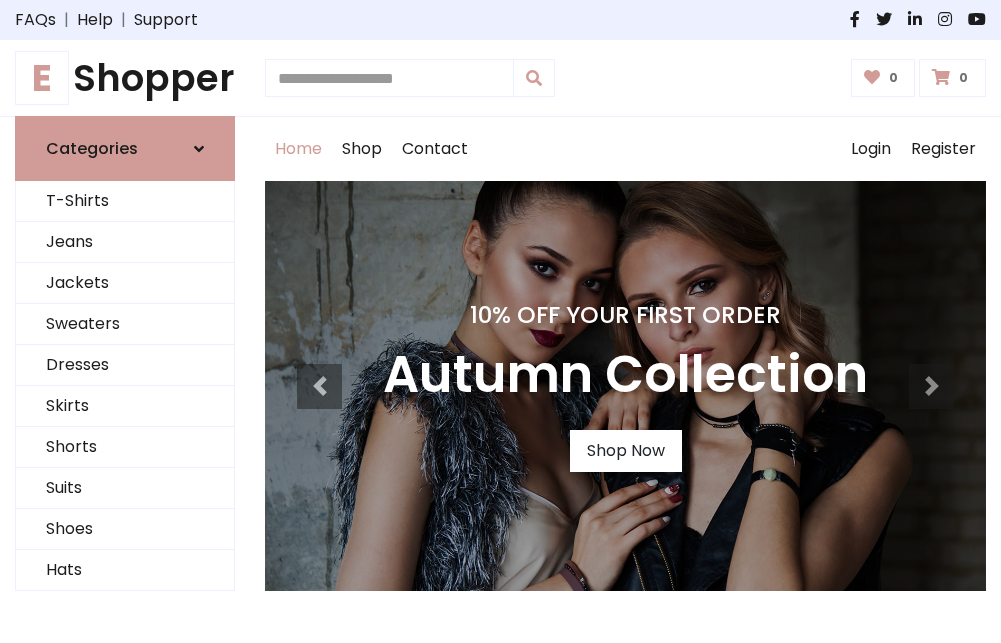 scroll, scrollTop: 0, scrollLeft: 0, axis: both 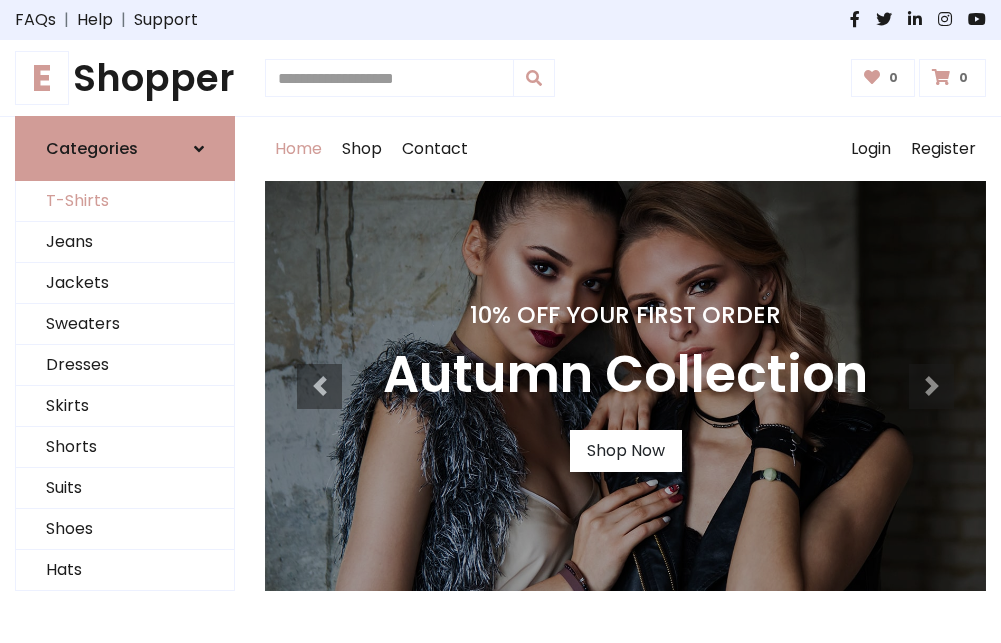 click on "T-Shirts" at bounding box center (125, 201) 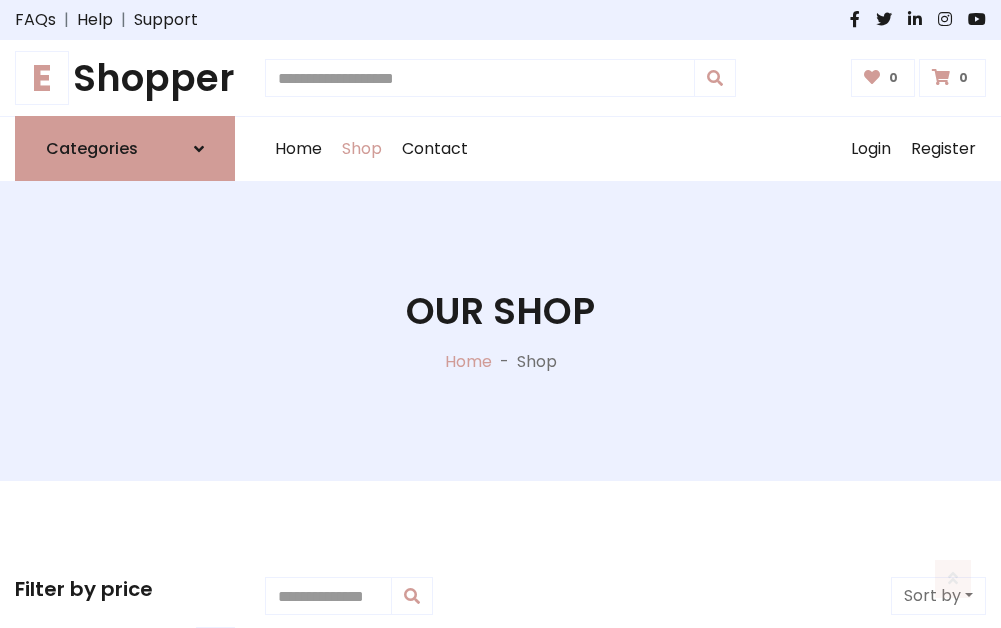scroll, scrollTop: 802, scrollLeft: 0, axis: vertical 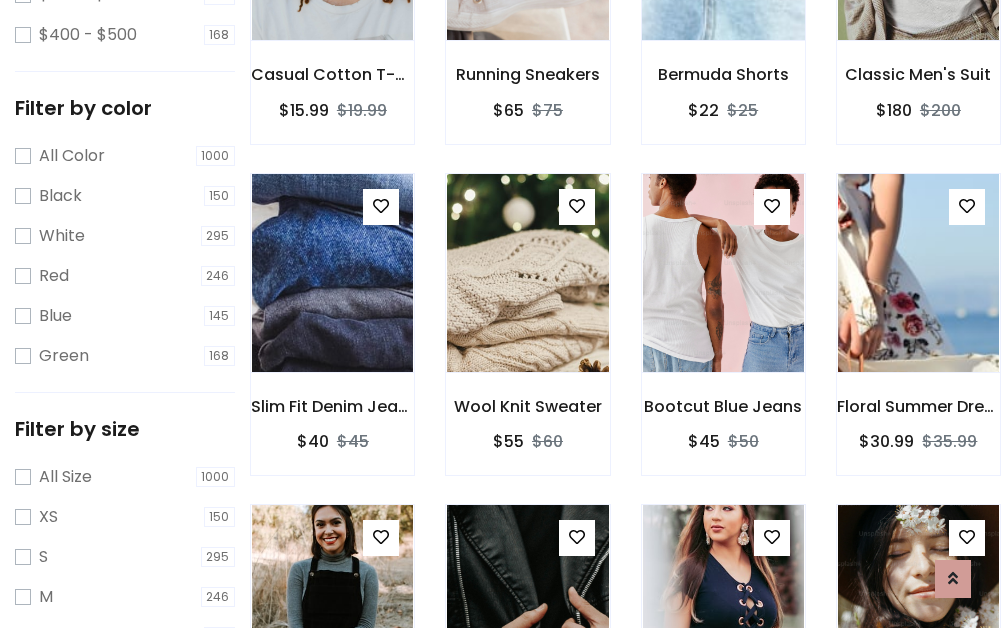 click at bounding box center (723, -59) 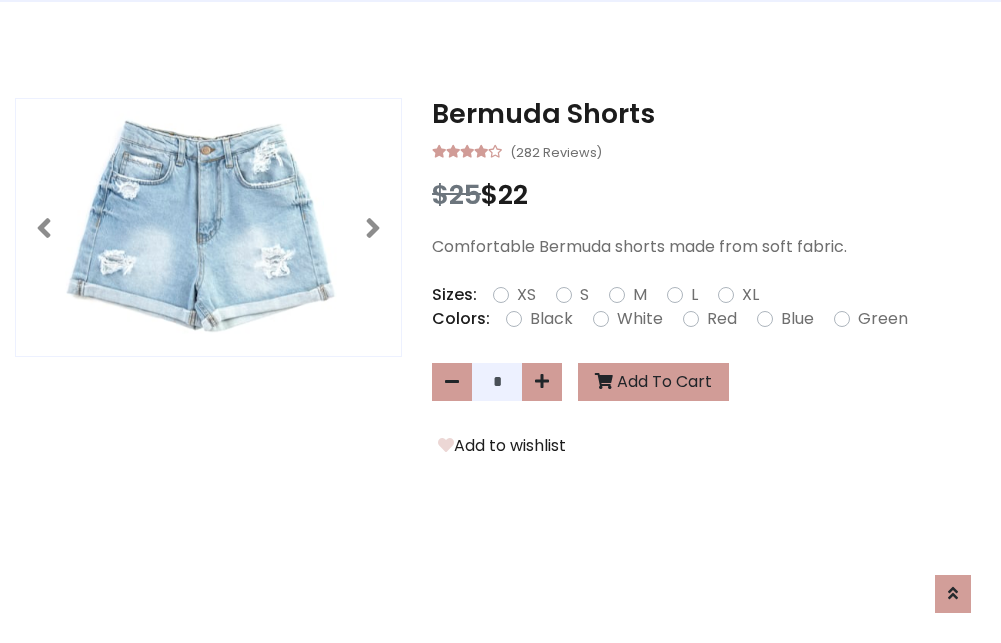 scroll, scrollTop: 0, scrollLeft: 0, axis: both 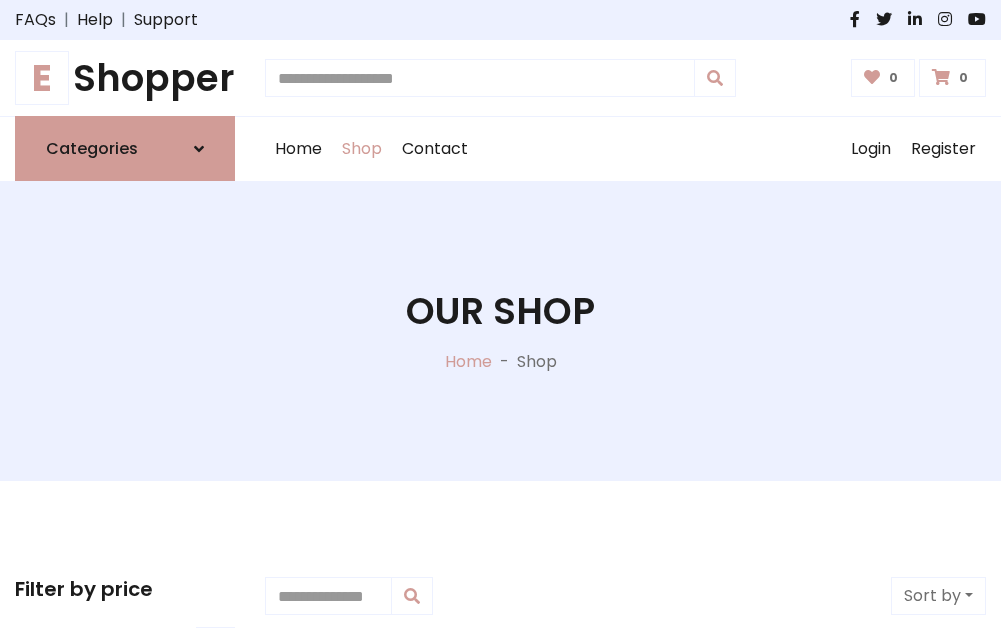 click on "E Shopper" at bounding box center (125, 78) 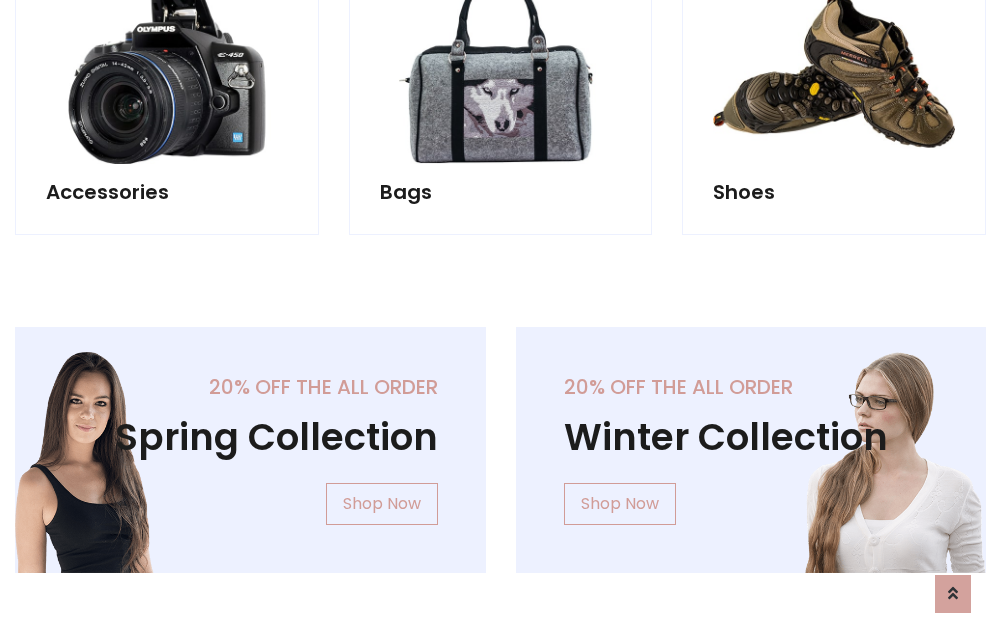 scroll, scrollTop: 1943, scrollLeft: 0, axis: vertical 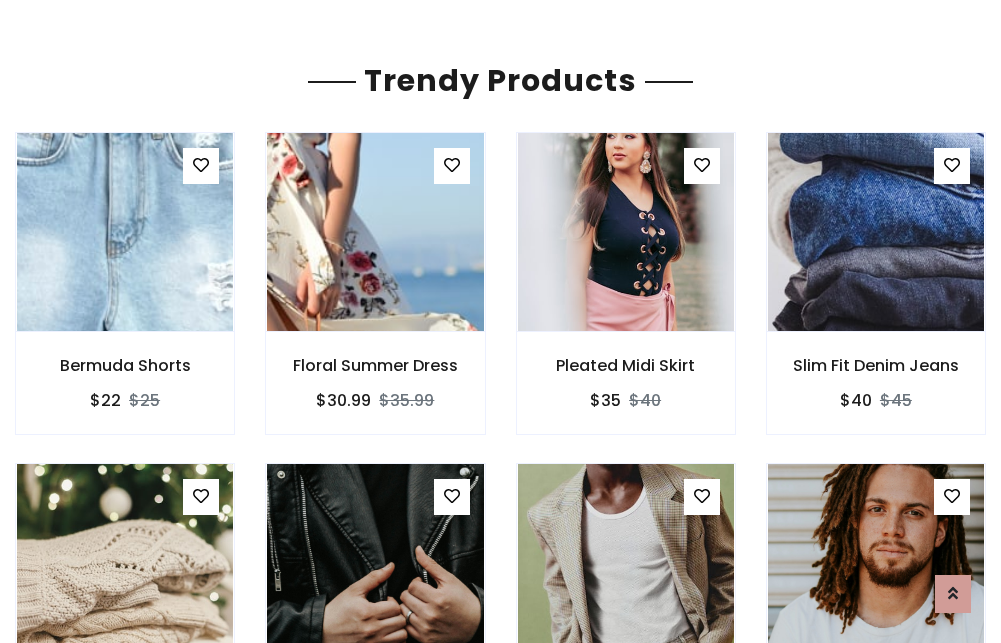 click on "Shop" at bounding box center (362, -1794) 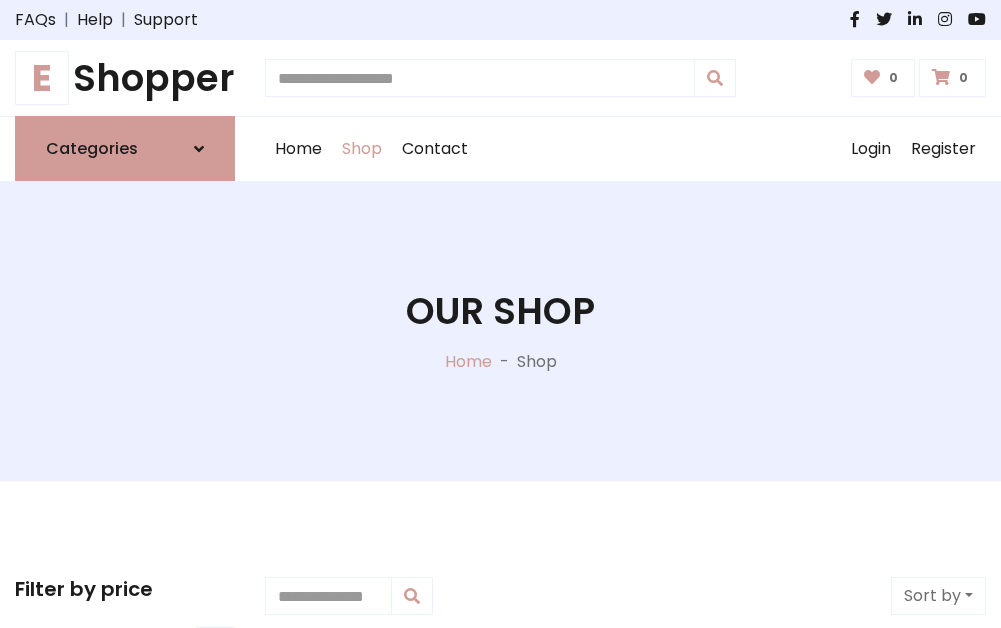 scroll, scrollTop: 0, scrollLeft: 0, axis: both 